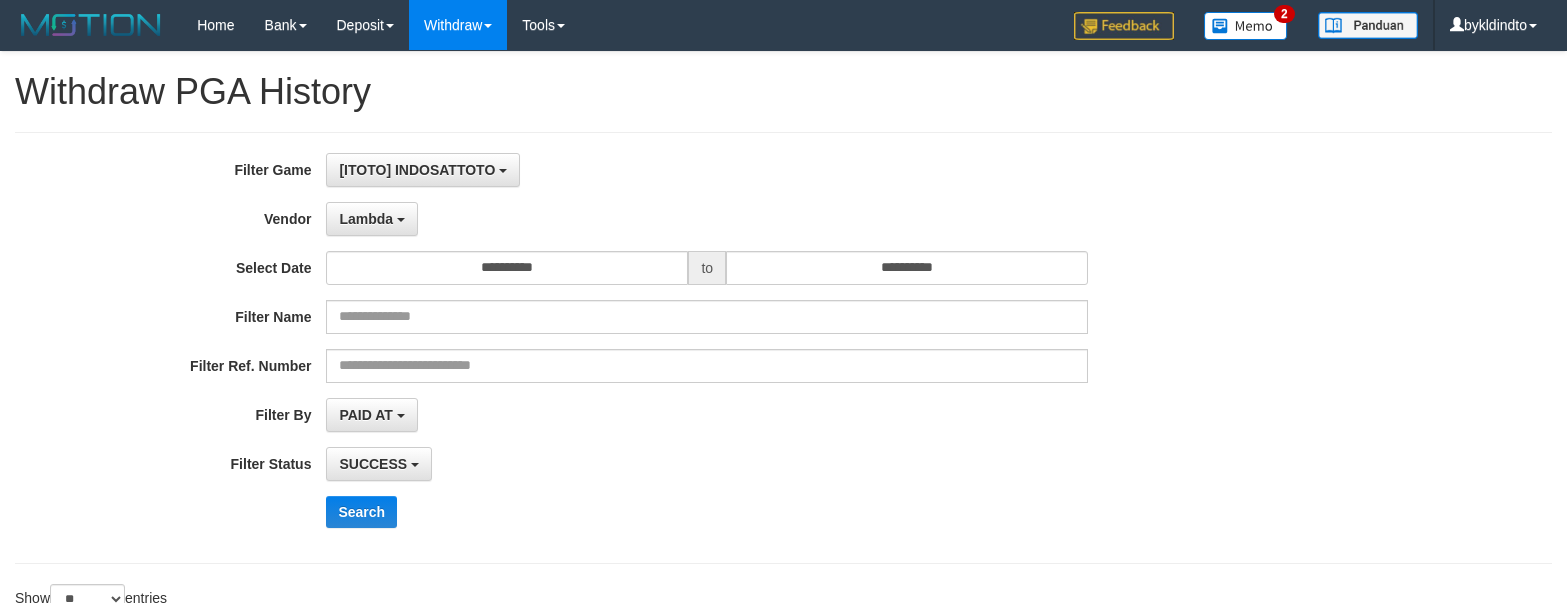 select on "**********" 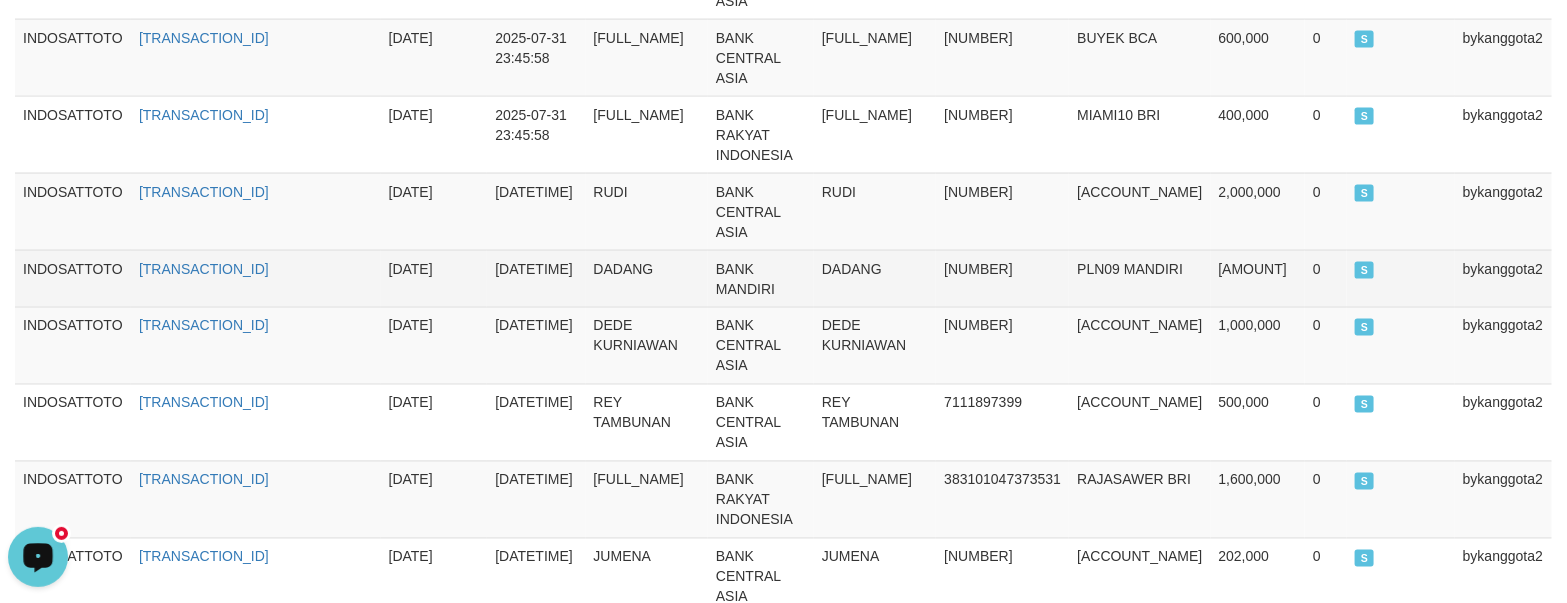scroll, scrollTop: 0, scrollLeft: 0, axis: both 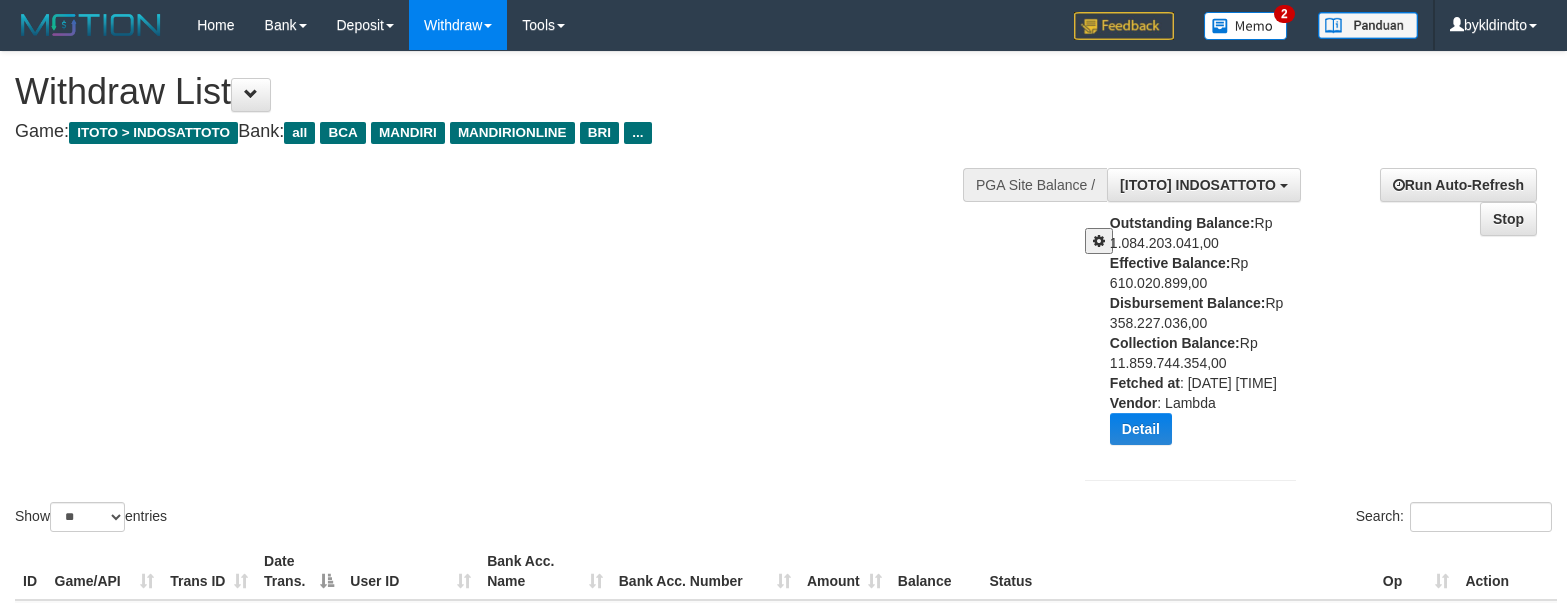 select on "**" 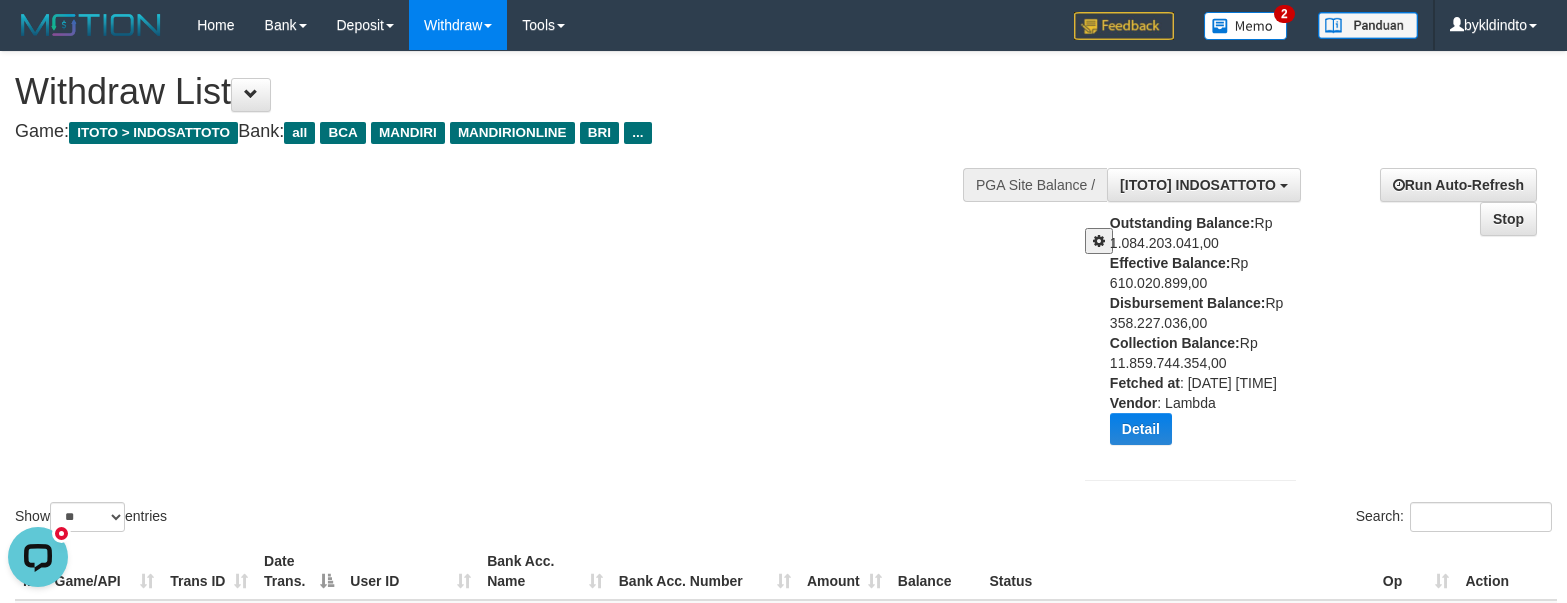 scroll, scrollTop: 2200, scrollLeft: 0, axis: vertical 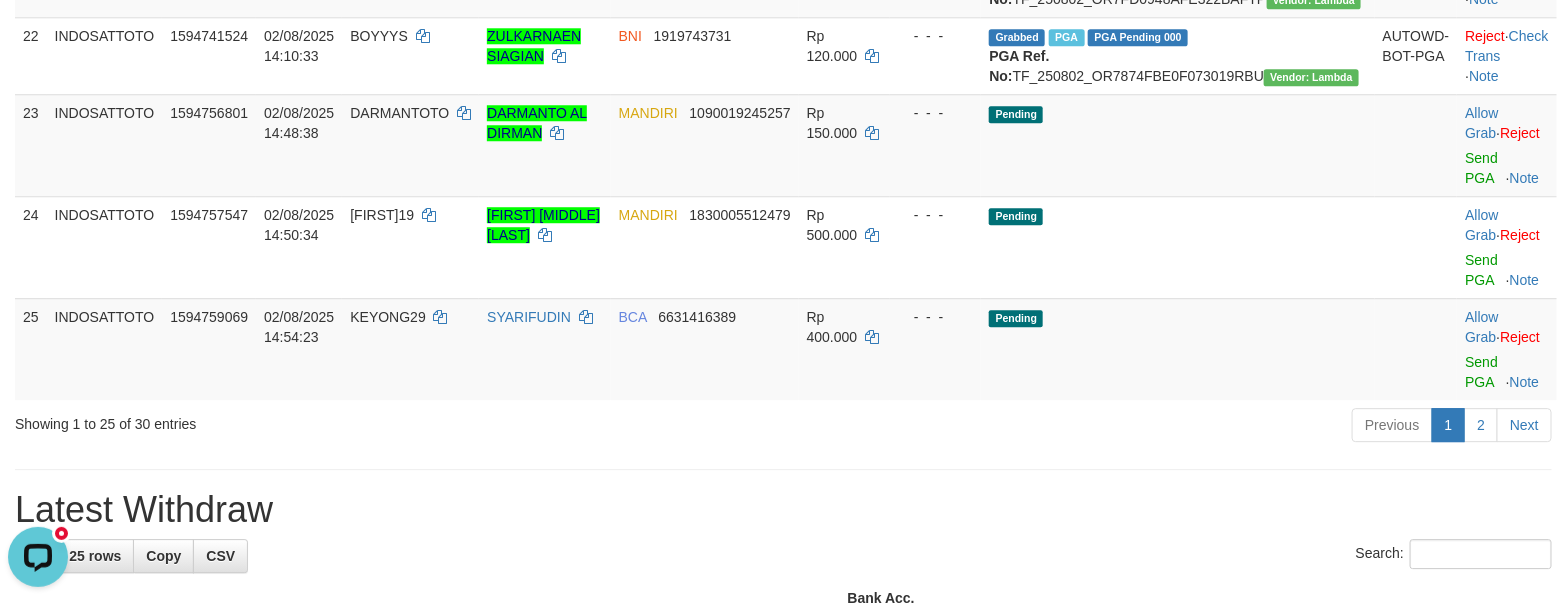 click on "-  -  -" at bounding box center [936, -176] 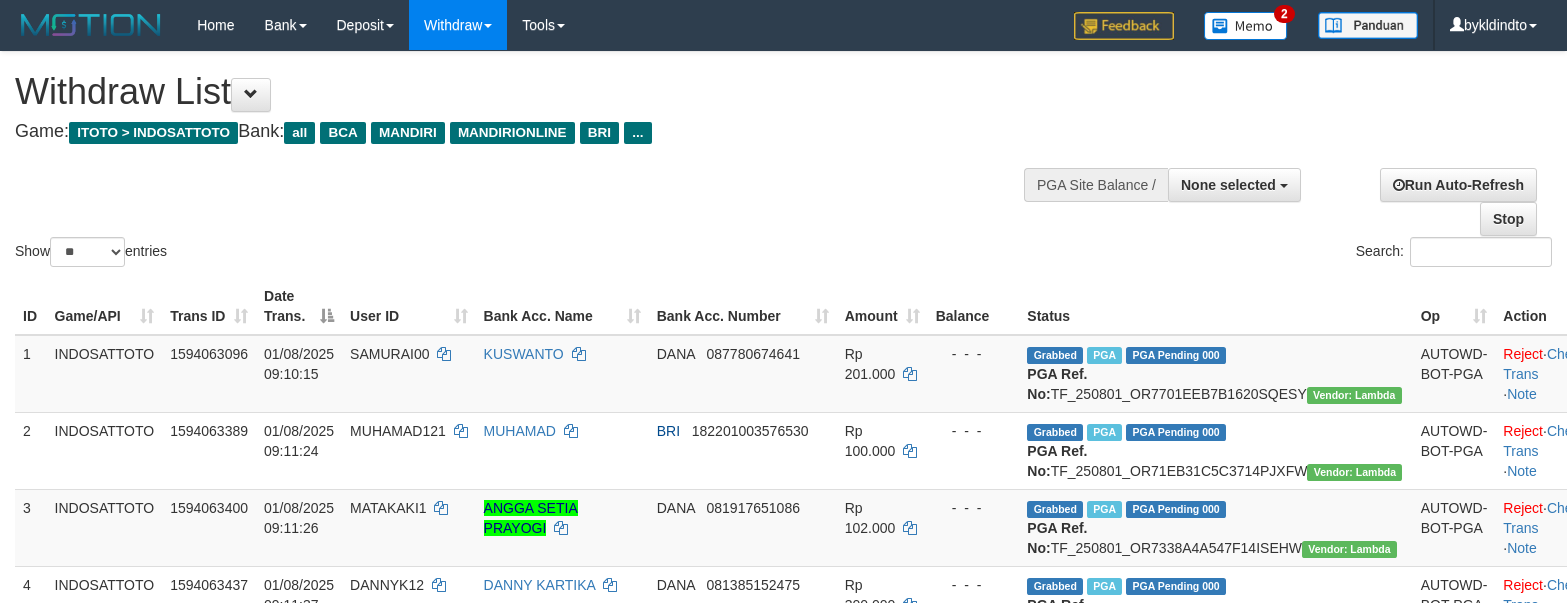 select 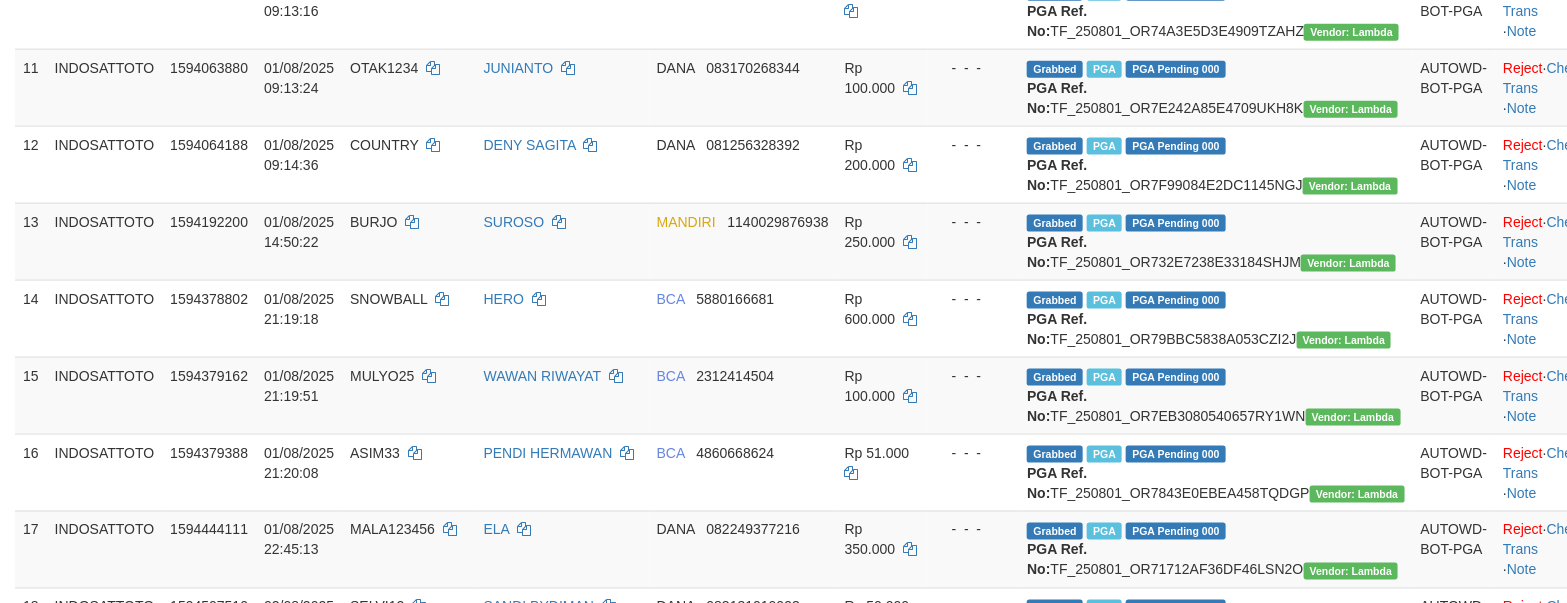 scroll, scrollTop: 0, scrollLeft: 0, axis: both 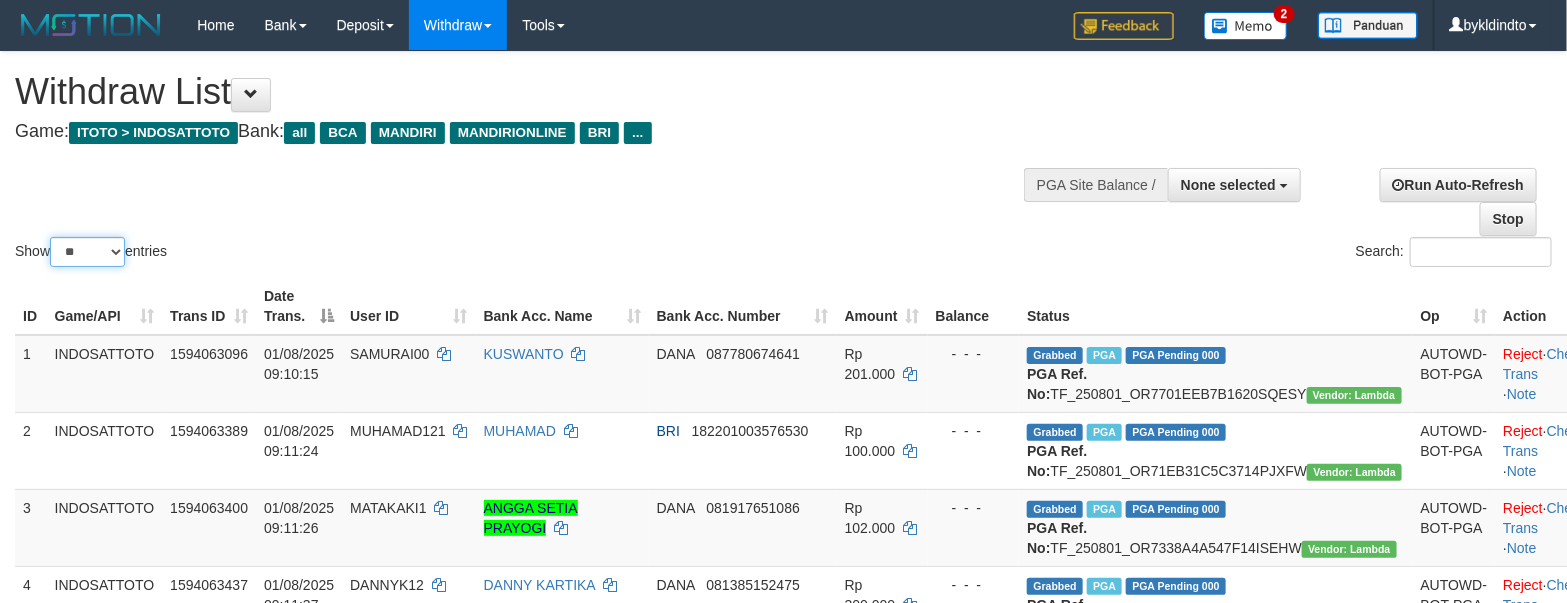 click on "** ** ** ***" at bounding box center (87, 252) 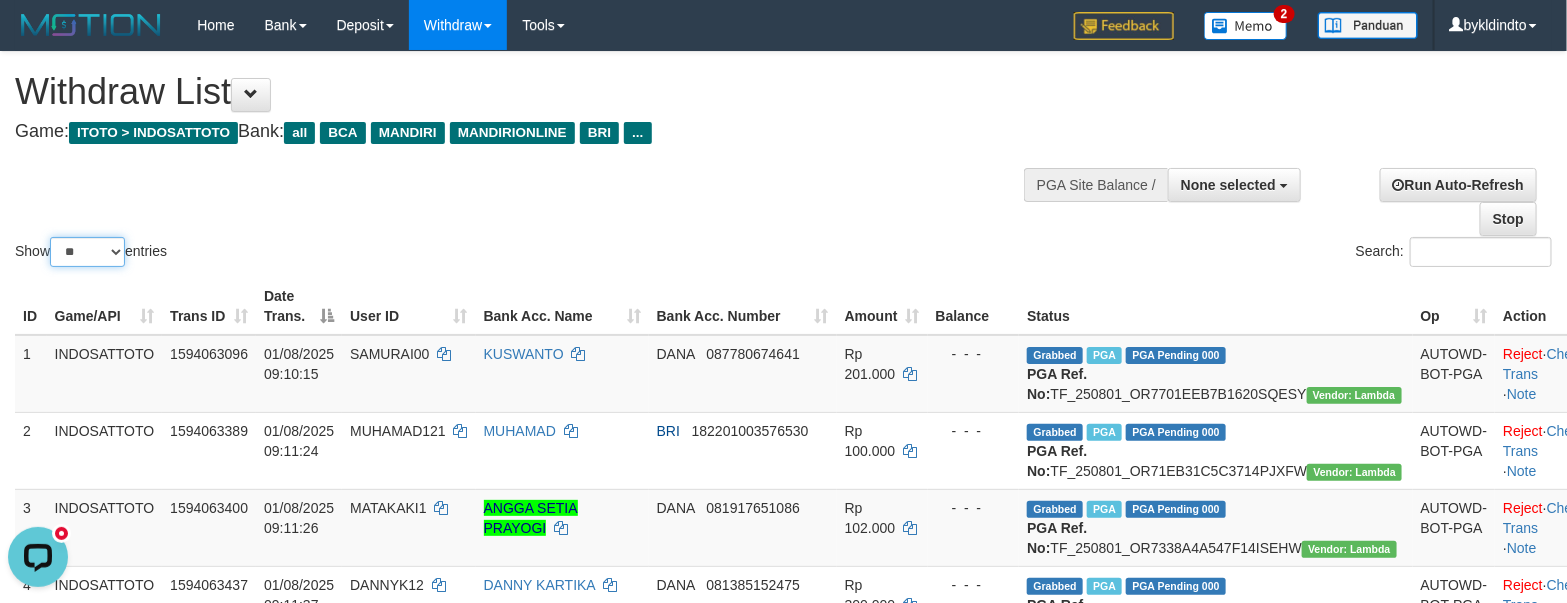 scroll, scrollTop: 0, scrollLeft: 0, axis: both 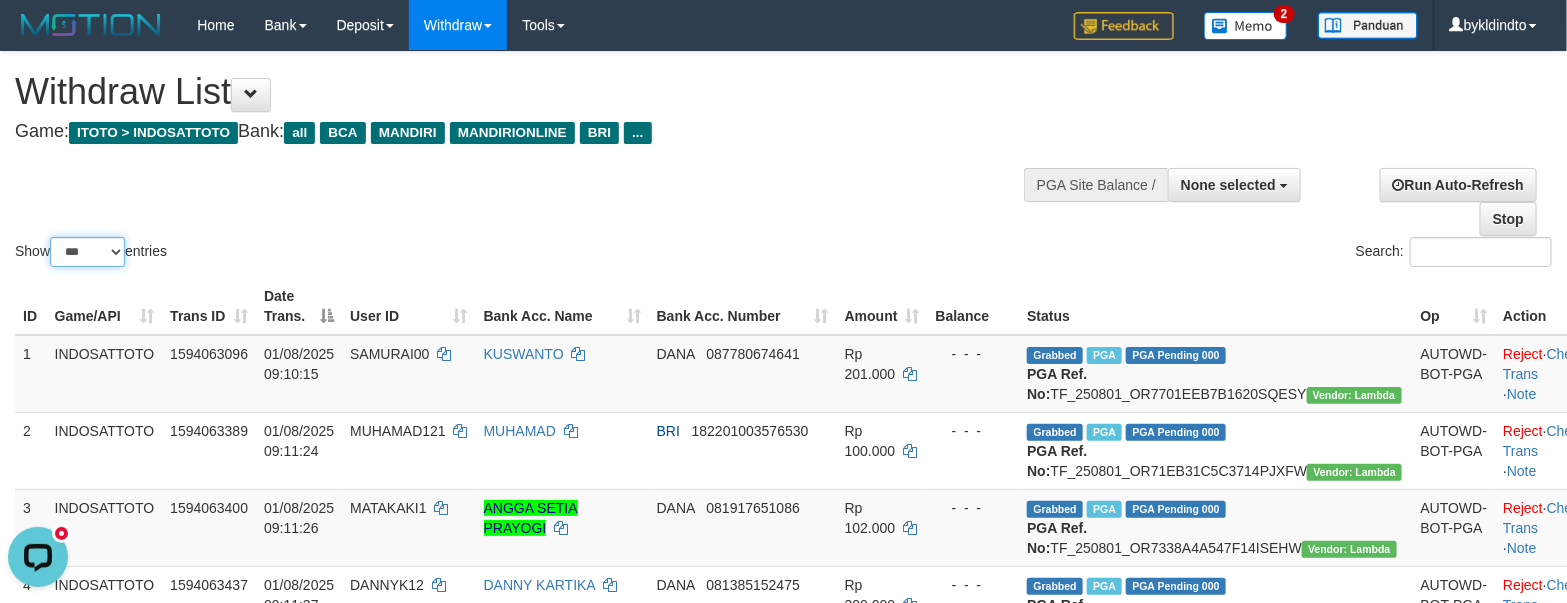 click on "** ** ** ***" at bounding box center [87, 252] 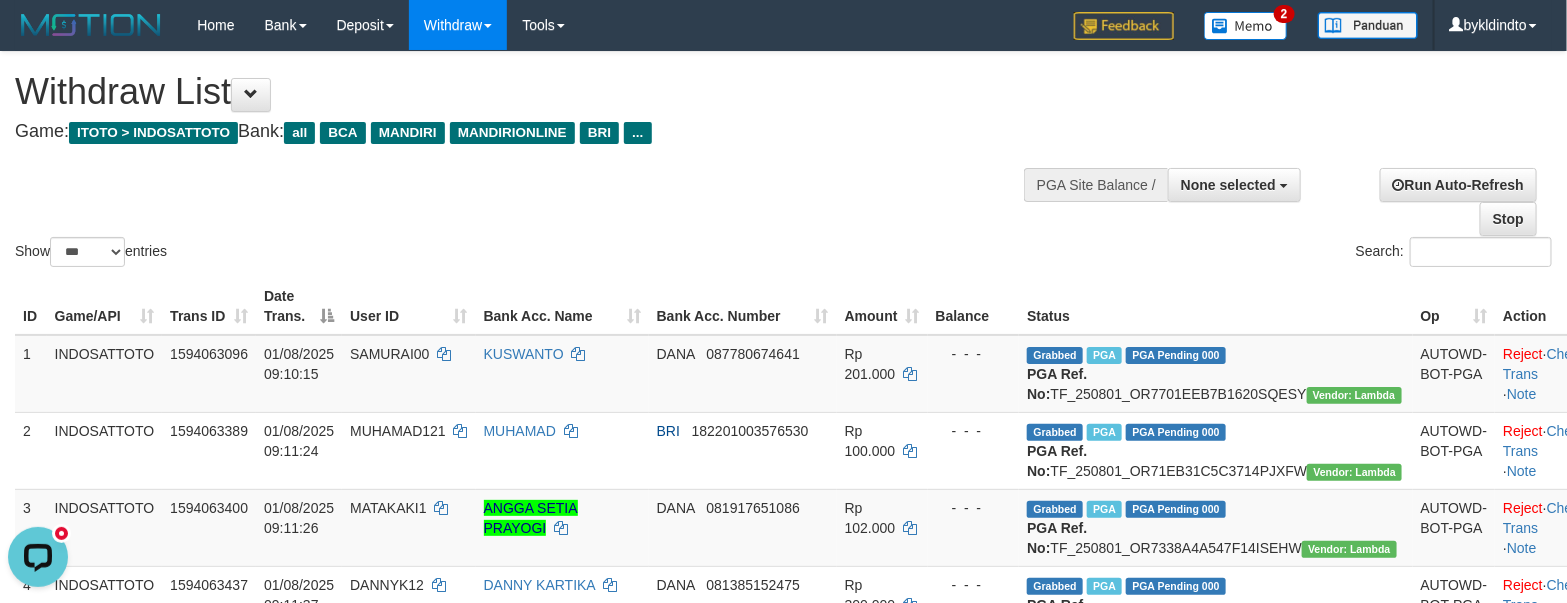 click on "Show  ** ** ** ***  entries Search:" at bounding box center [783, 161] 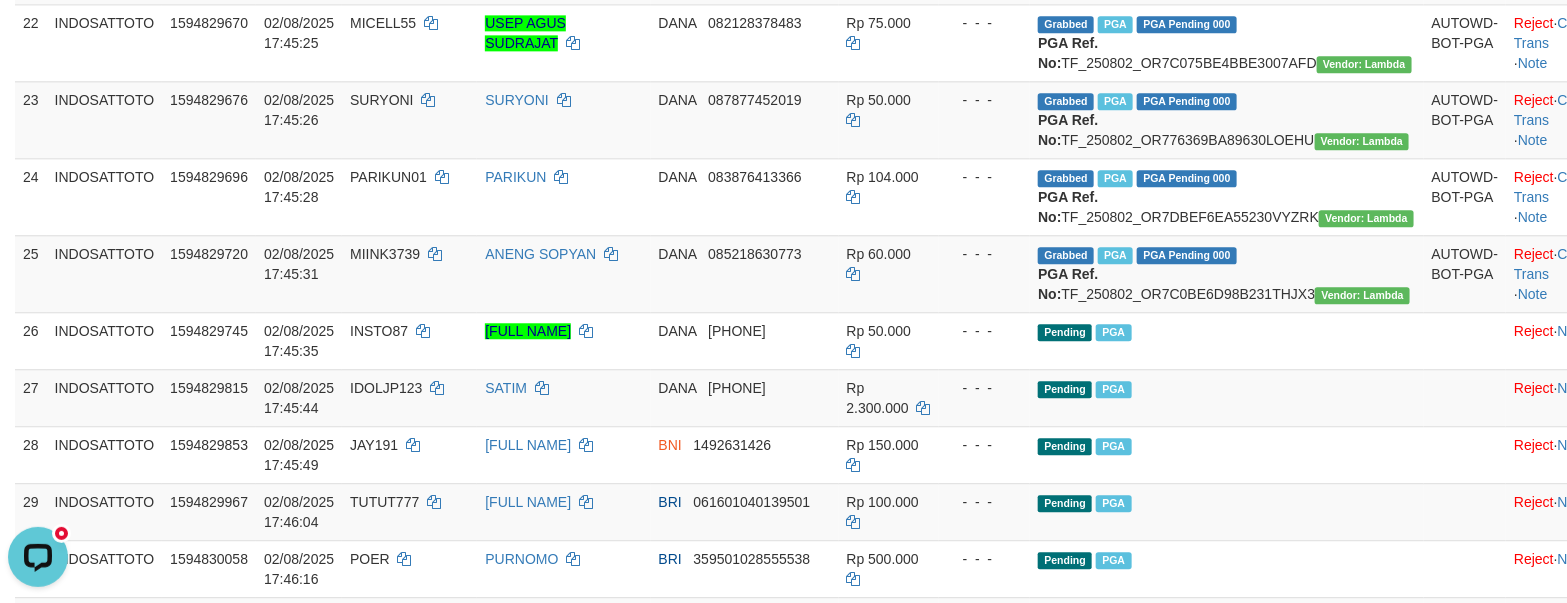 scroll, scrollTop: 1800, scrollLeft: 0, axis: vertical 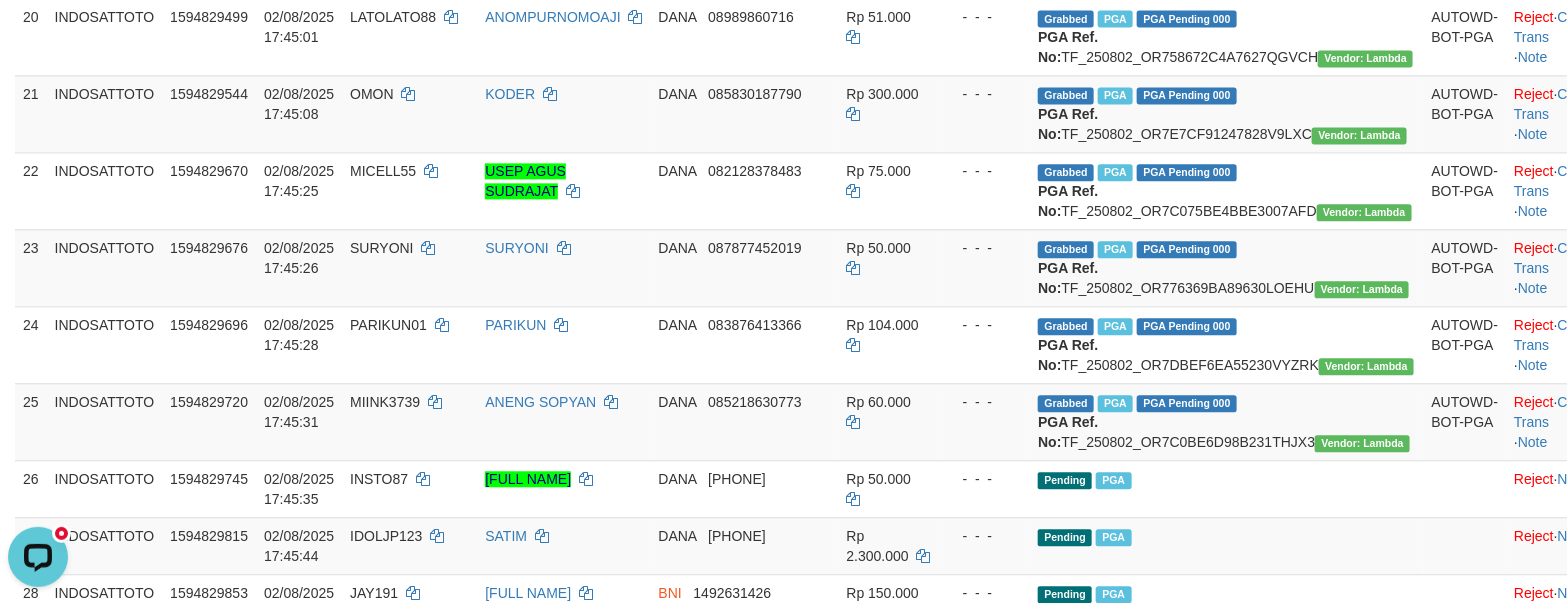click on "Check Trans" at bounding box center (1555, -50) 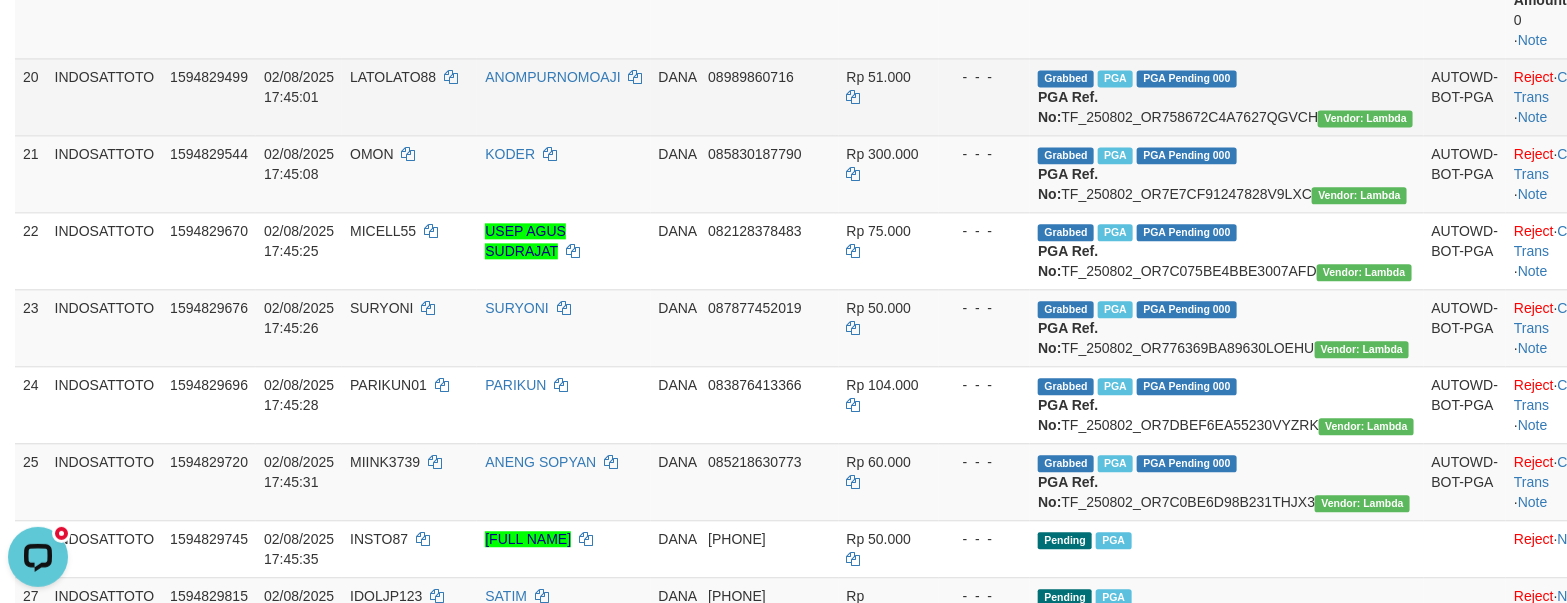 click on "Reject ·    Check Trans    ·    Note" at bounding box center [1566, 96] 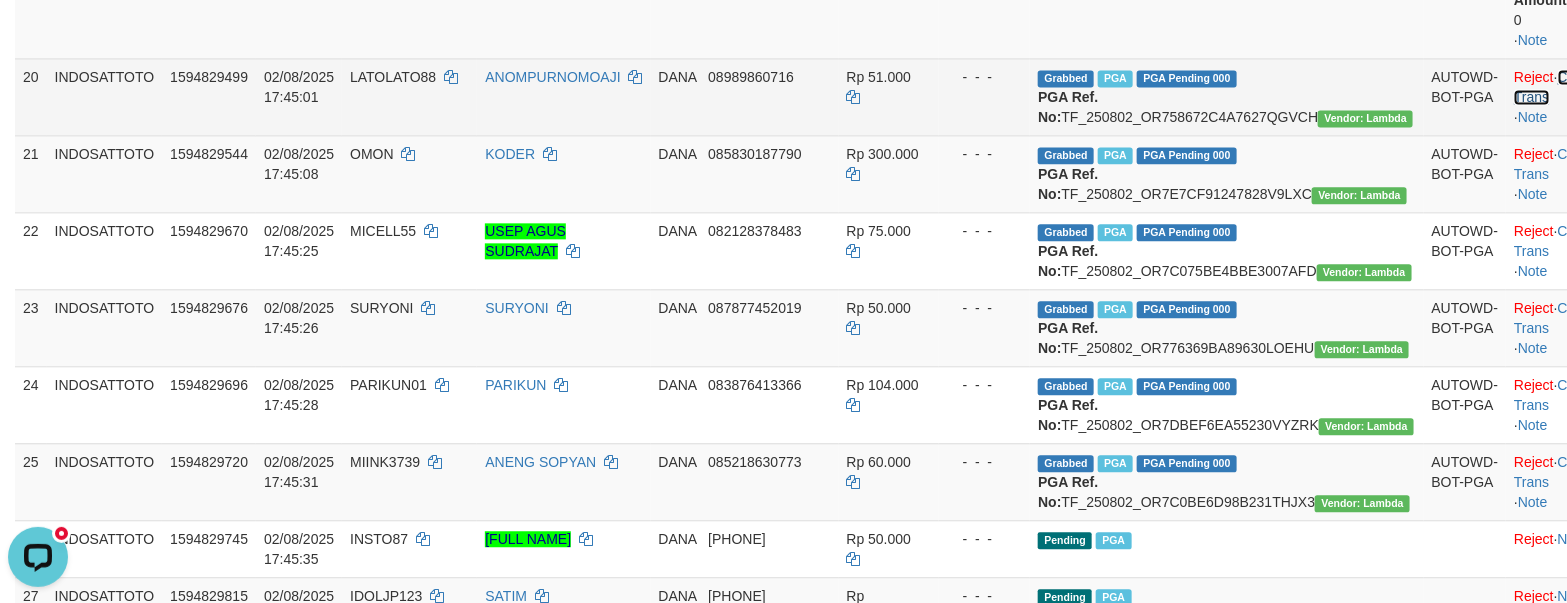 click on "Check Trans" at bounding box center [1555, 87] 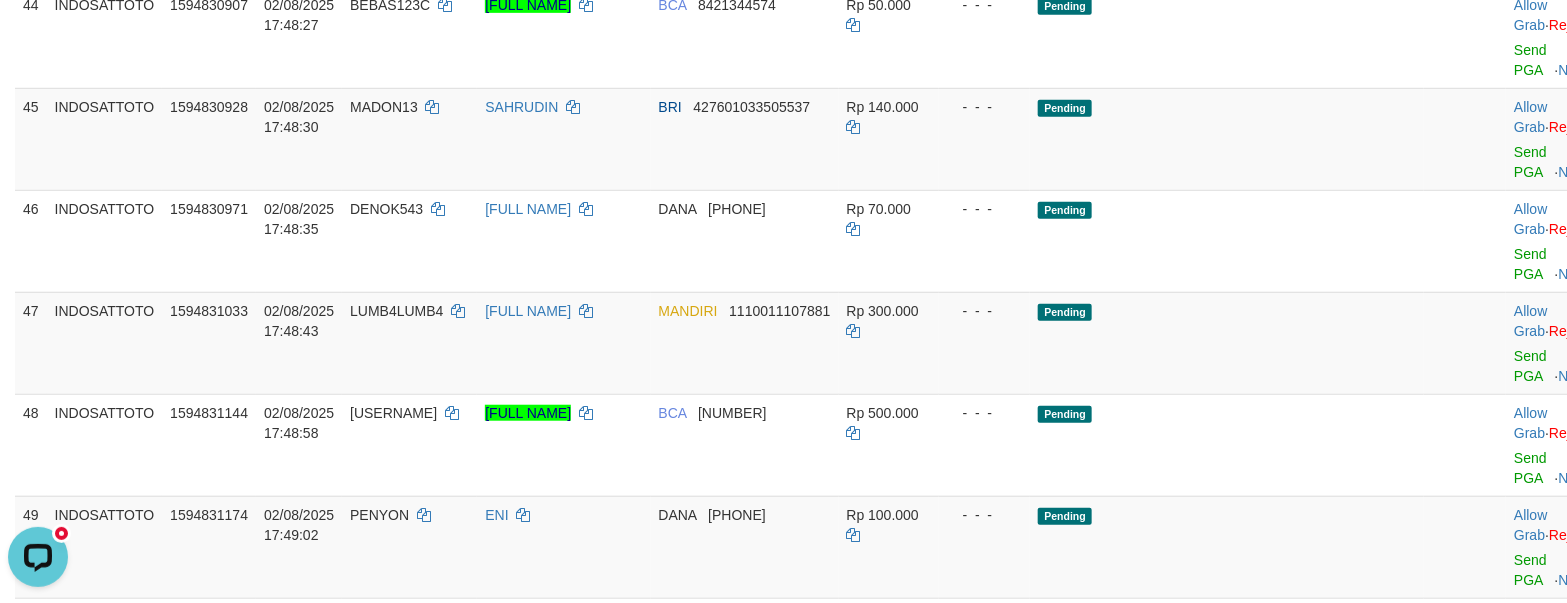 scroll, scrollTop: 3400, scrollLeft: 0, axis: vertical 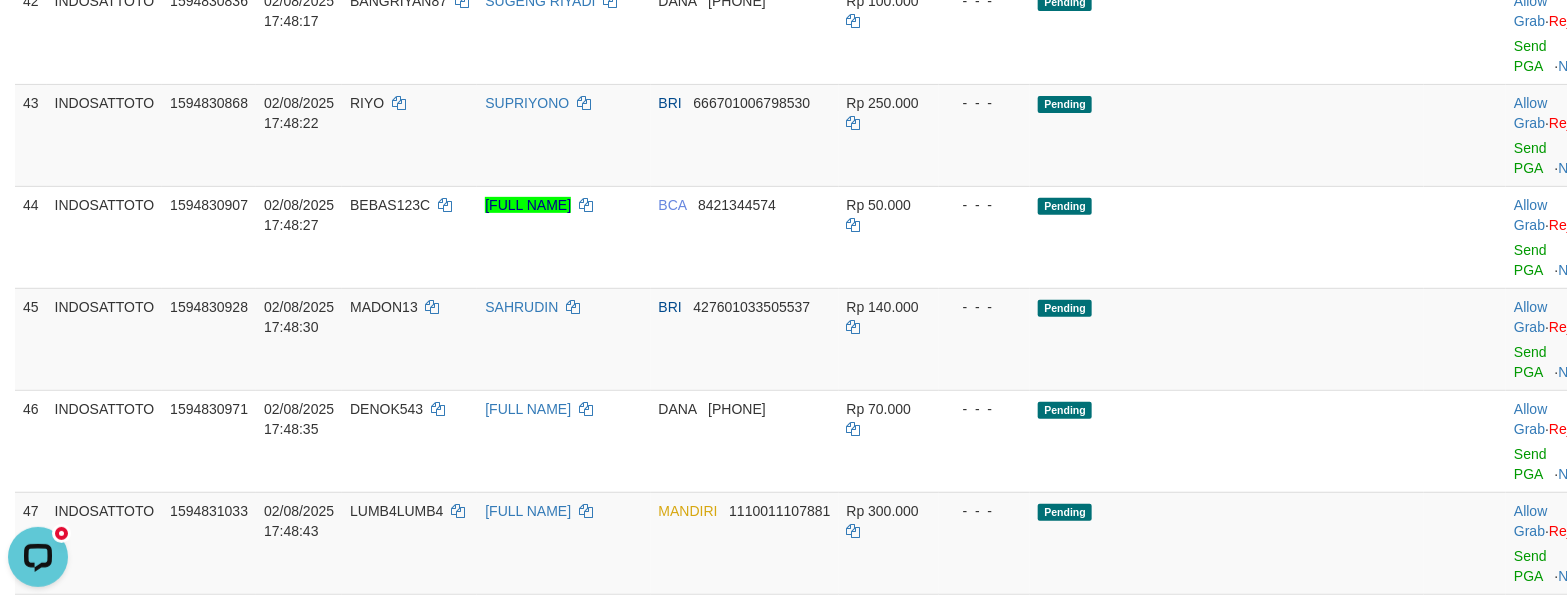 click on "Pending" at bounding box center [1226, -69] 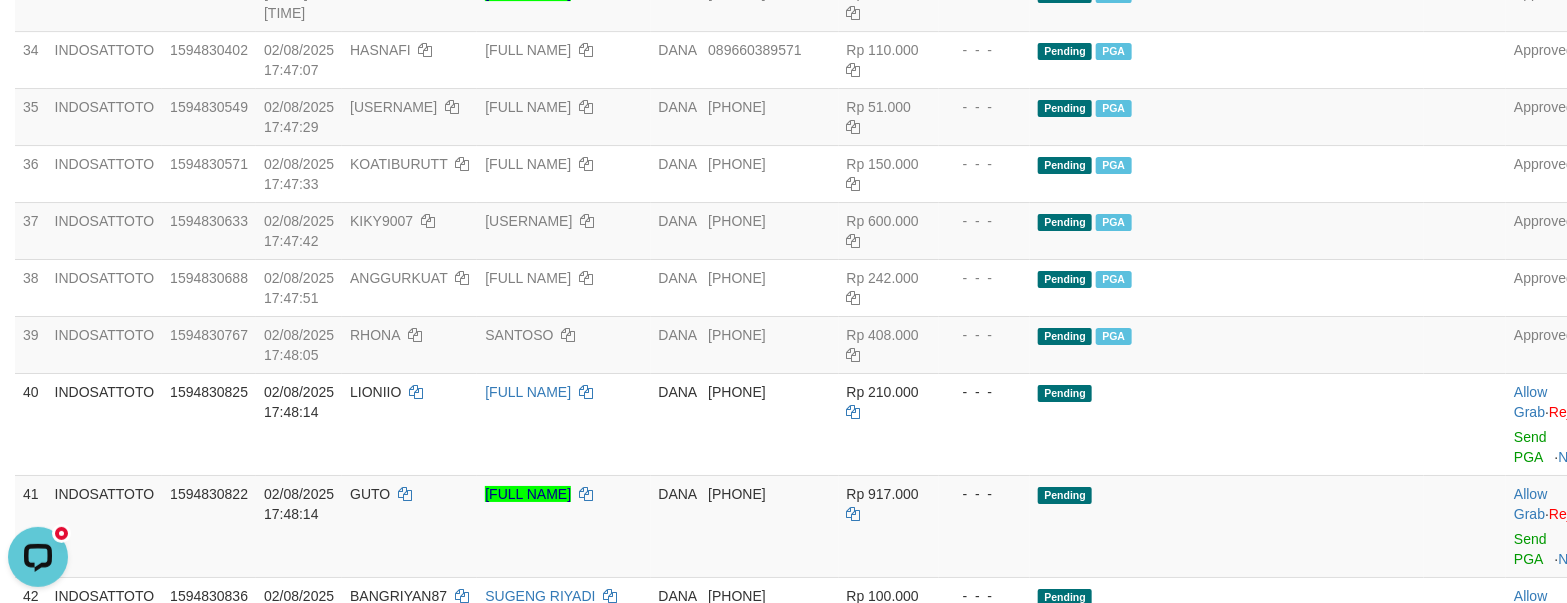 scroll, scrollTop: 3000, scrollLeft: 0, axis: vertical 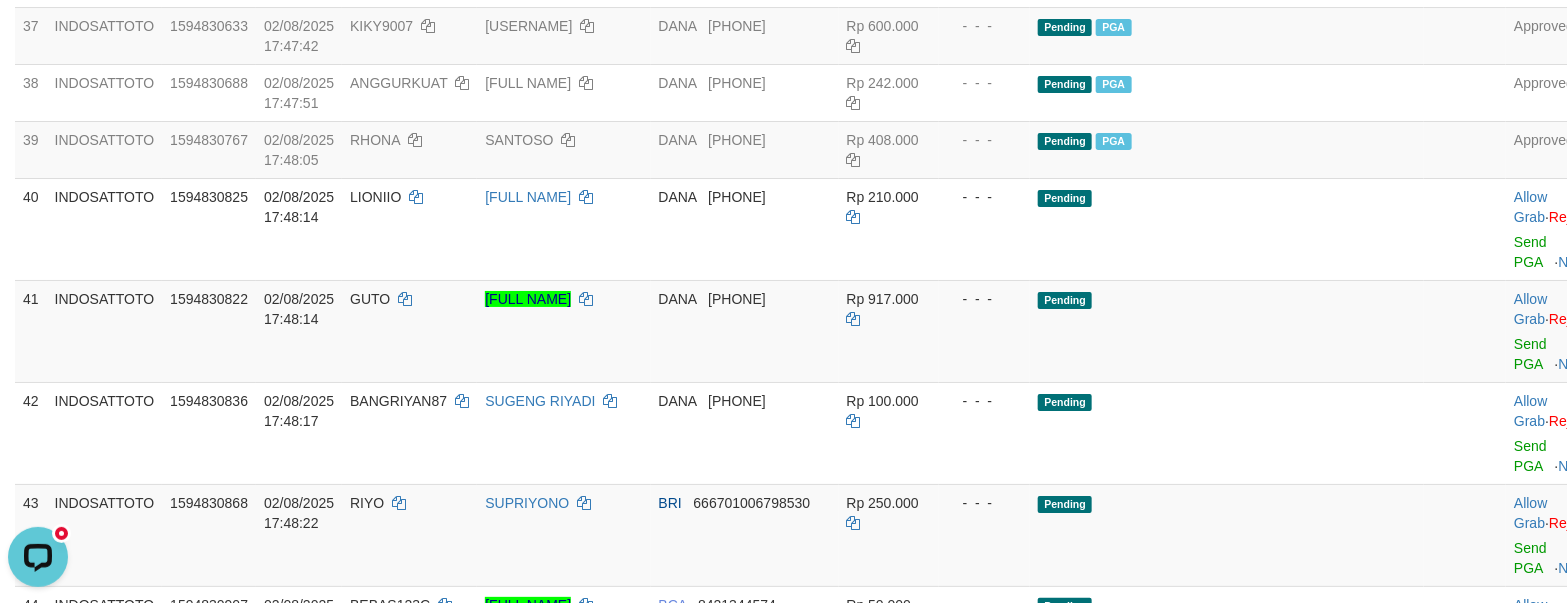 click on "Pending   PGA" at bounding box center [1226, -79] 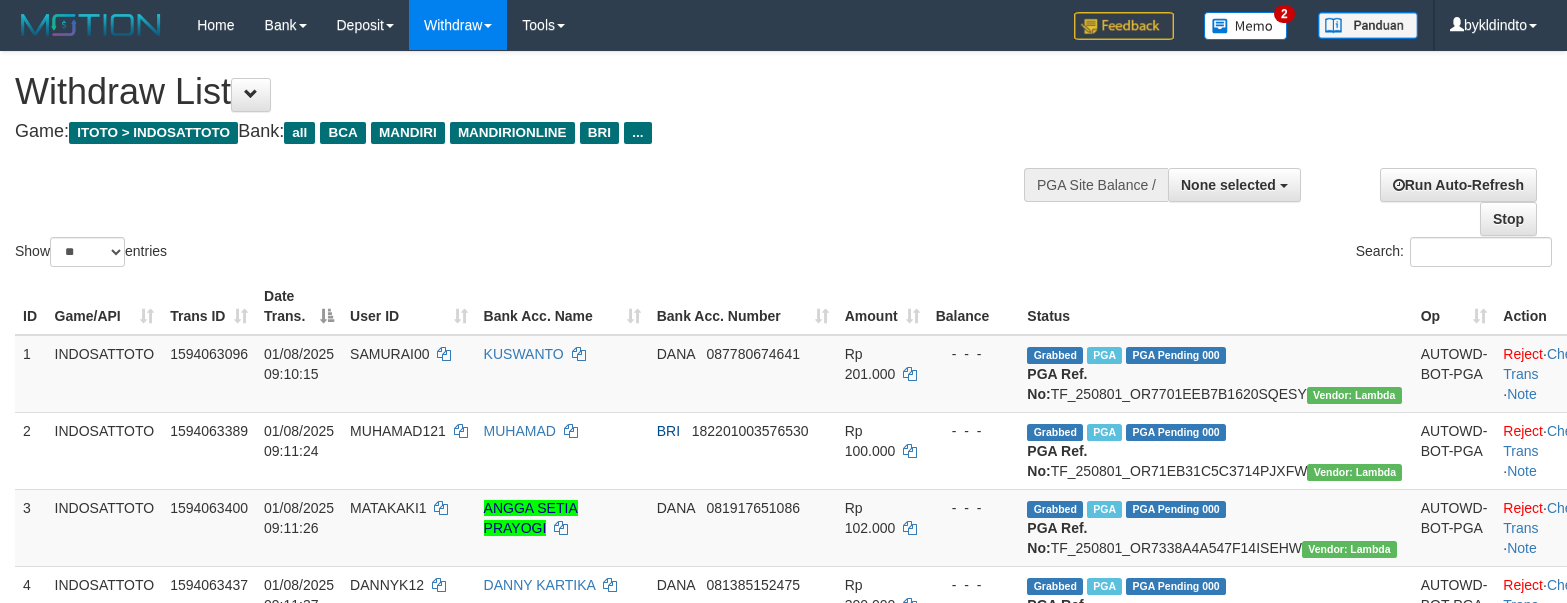 select 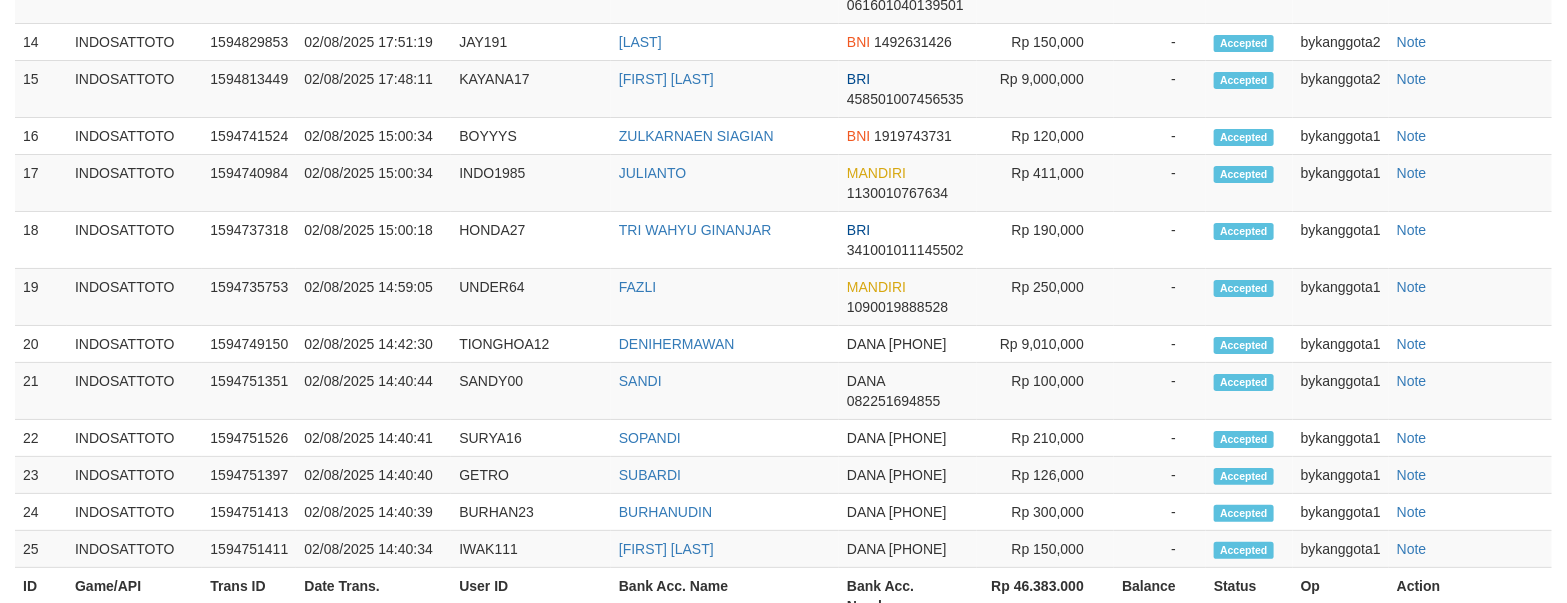 scroll, scrollTop: 3000, scrollLeft: 0, axis: vertical 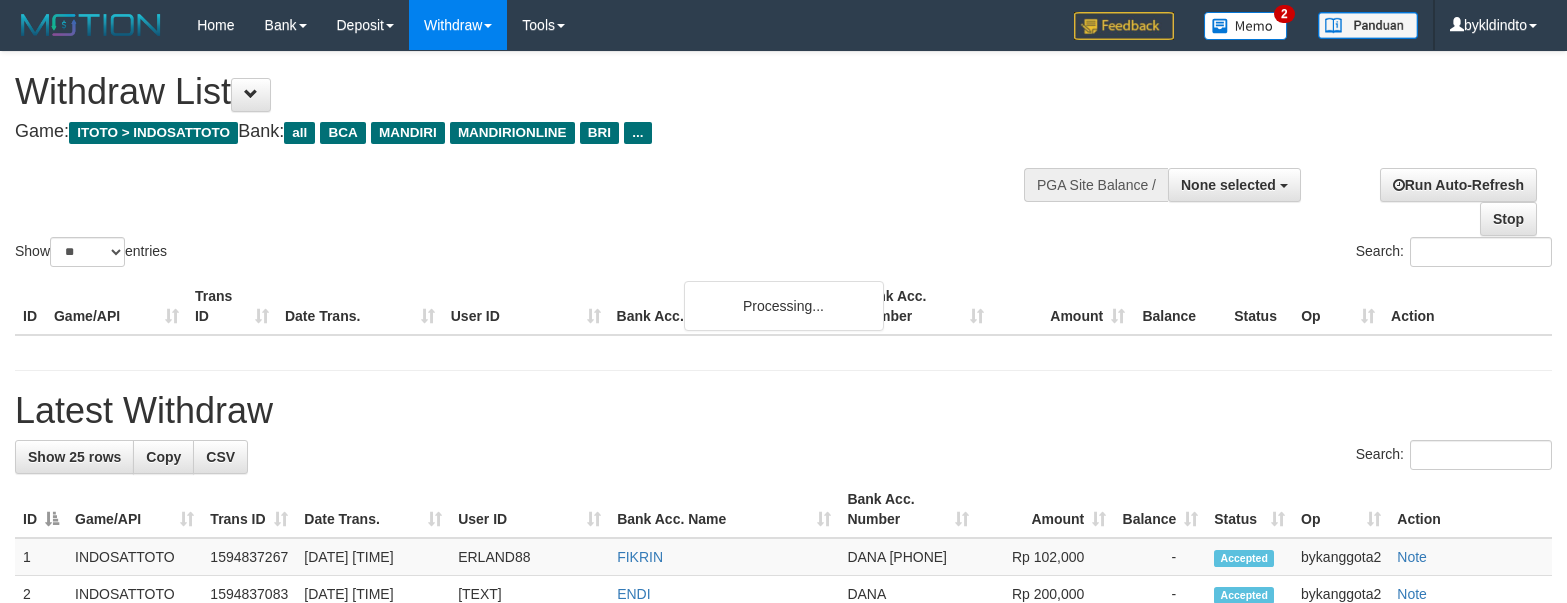 select 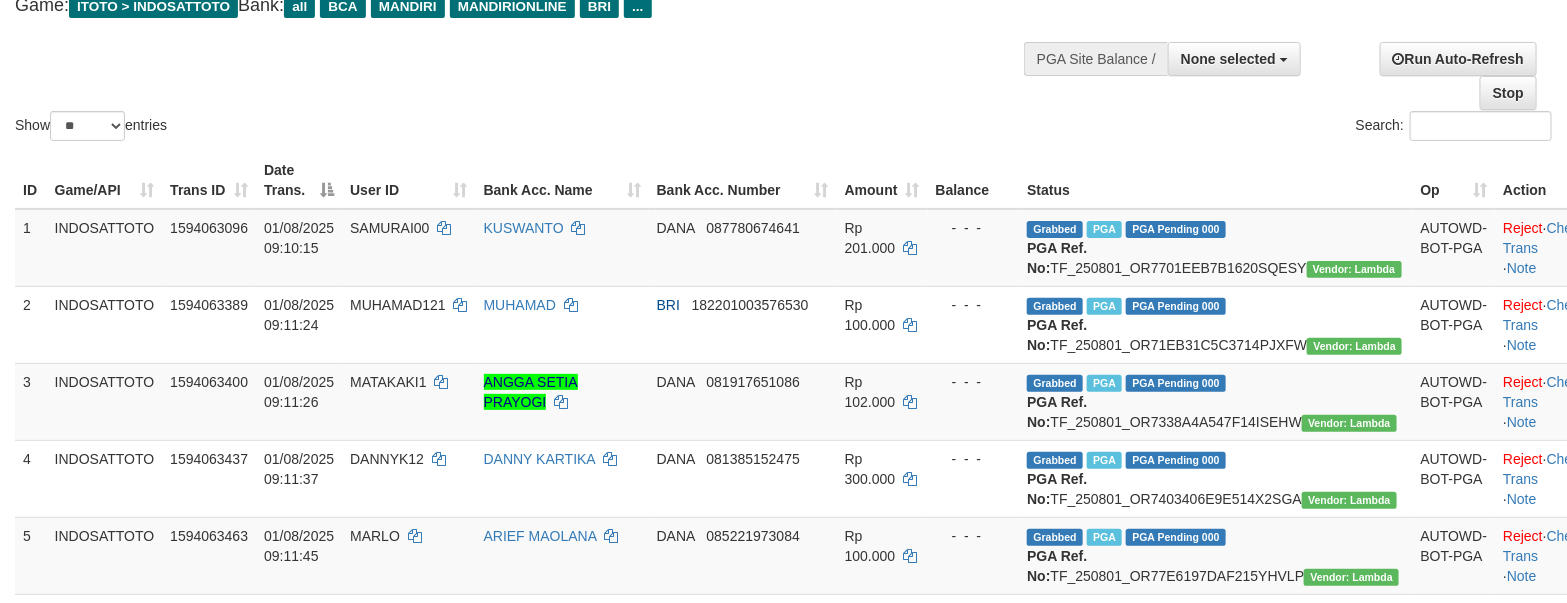 scroll, scrollTop: 0, scrollLeft: 0, axis: both 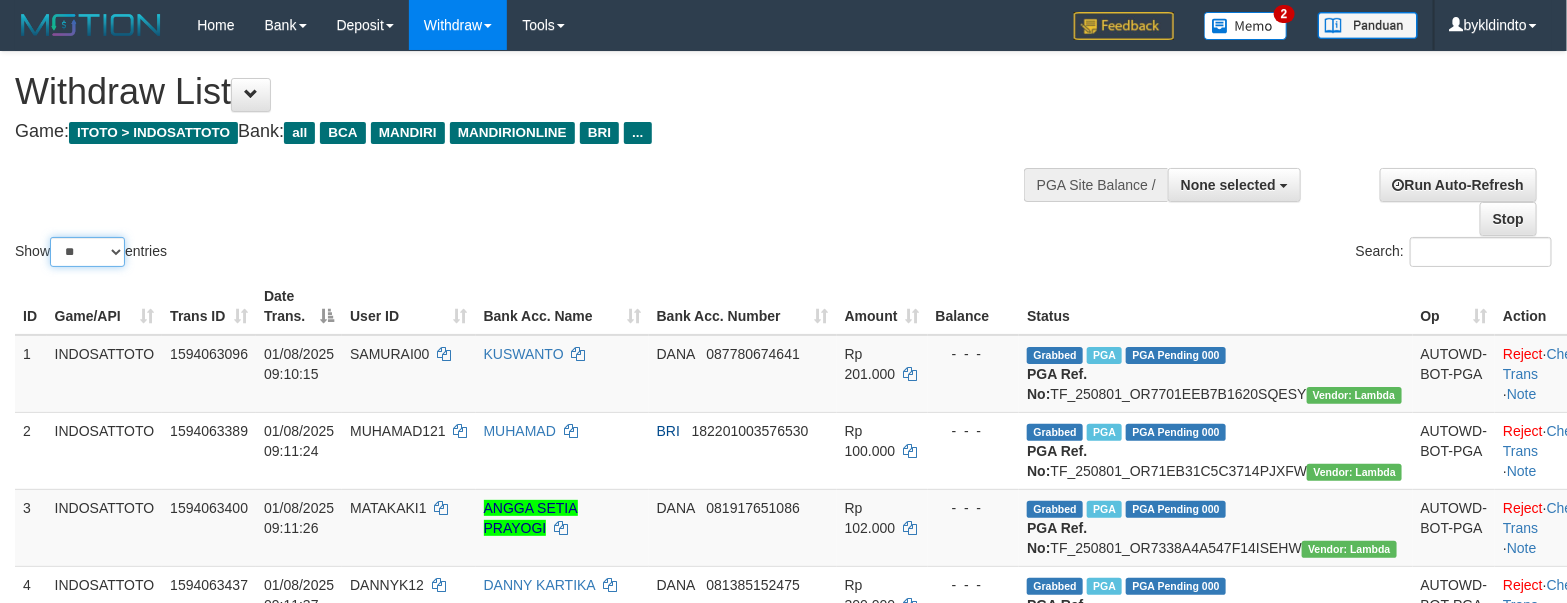 click on "** ** ** ***" at bounding box center [87, 252] 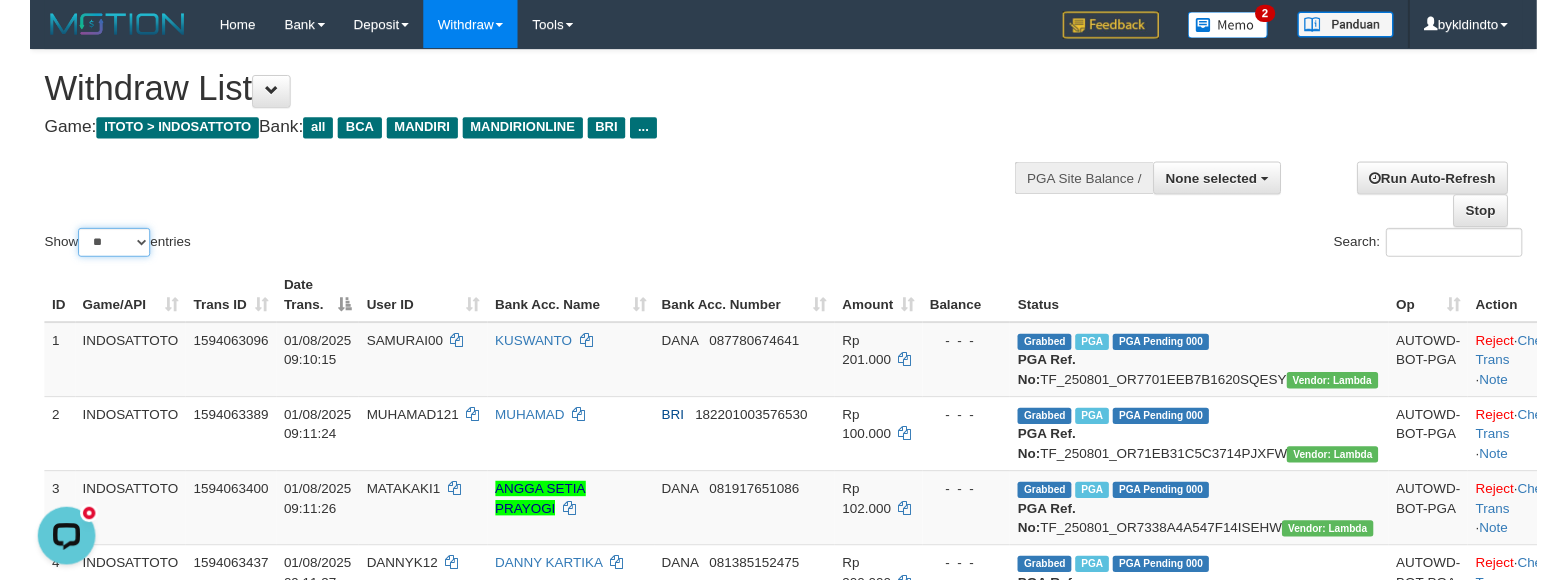 scroll, scrollTop: 0, scrollLeft: 0, axis: both 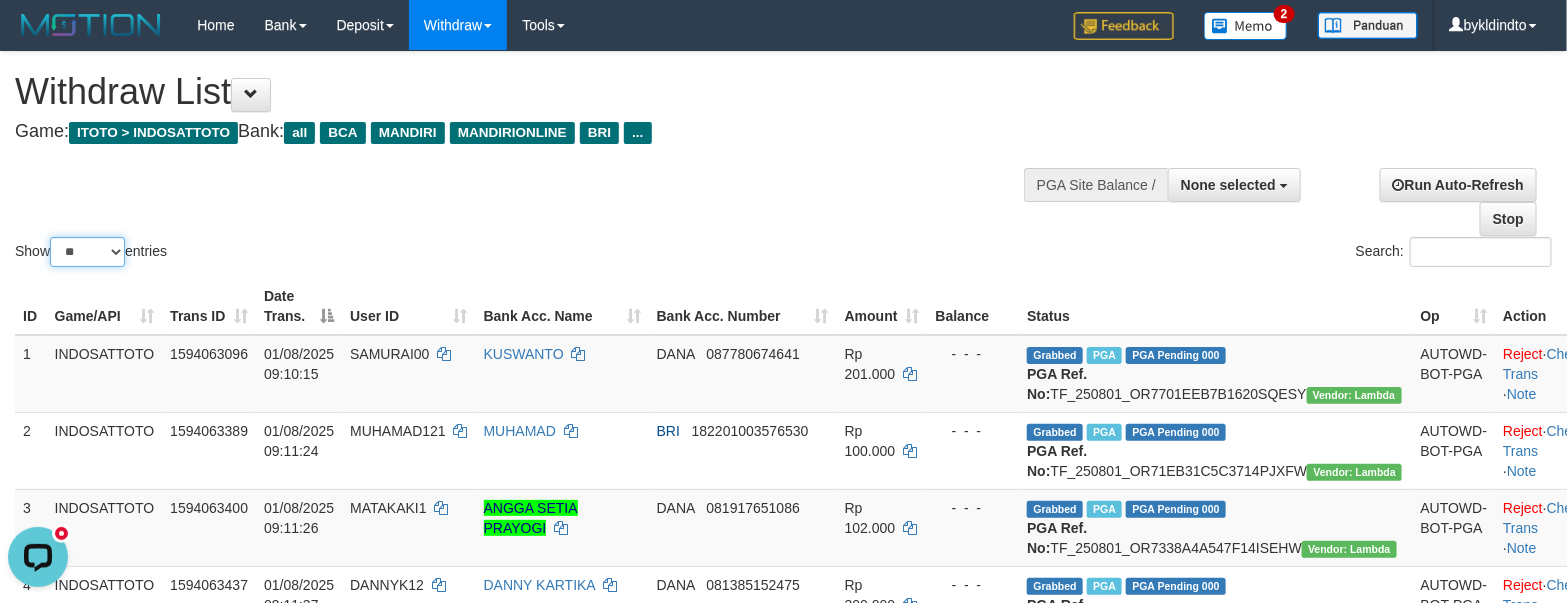 select on "**" 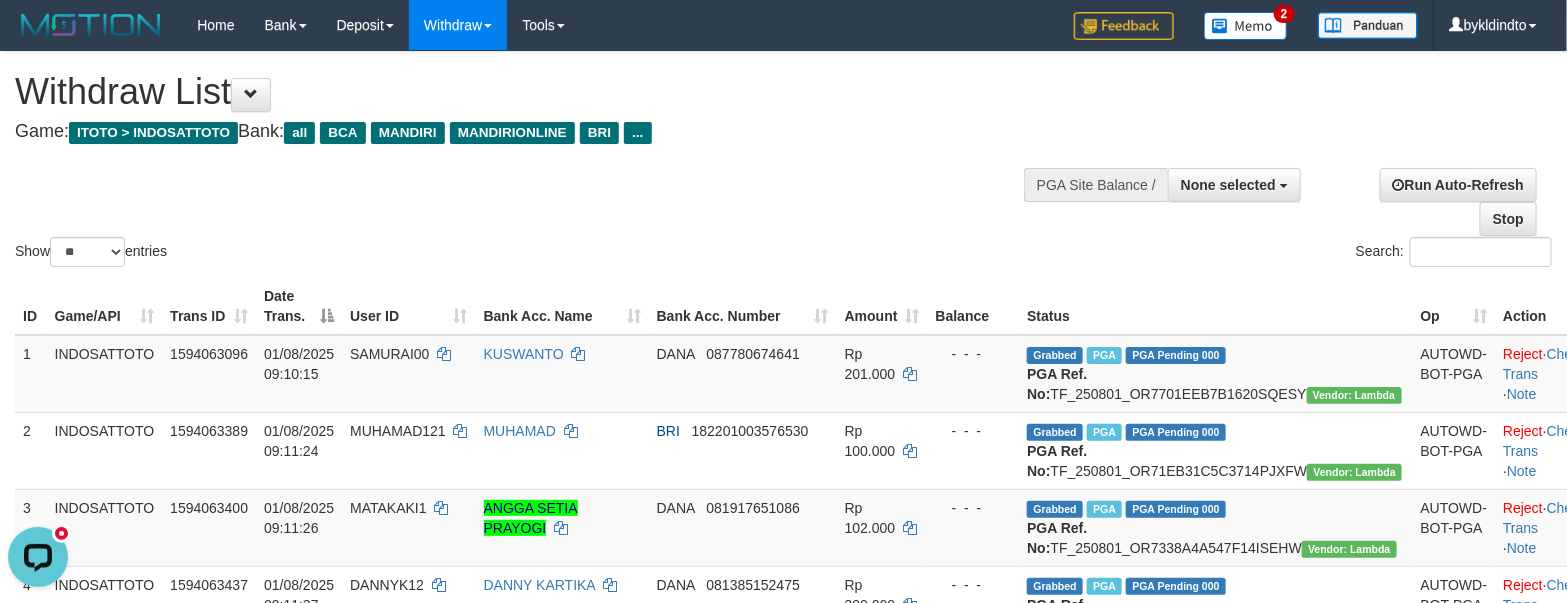 click on "Show  ** ** ** ***  entries Search:" at bounding box center [783, 161] 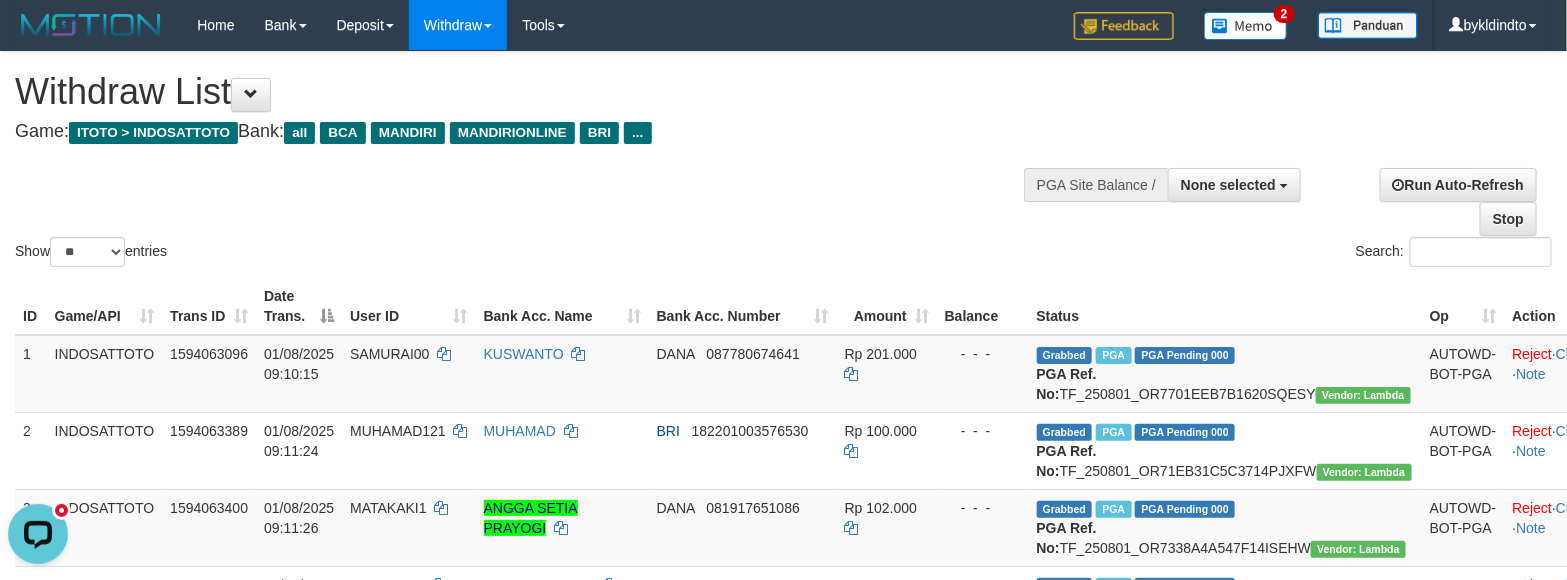 scroll, scrollTop: 2499, scrollLeft: 0, axis: vertical 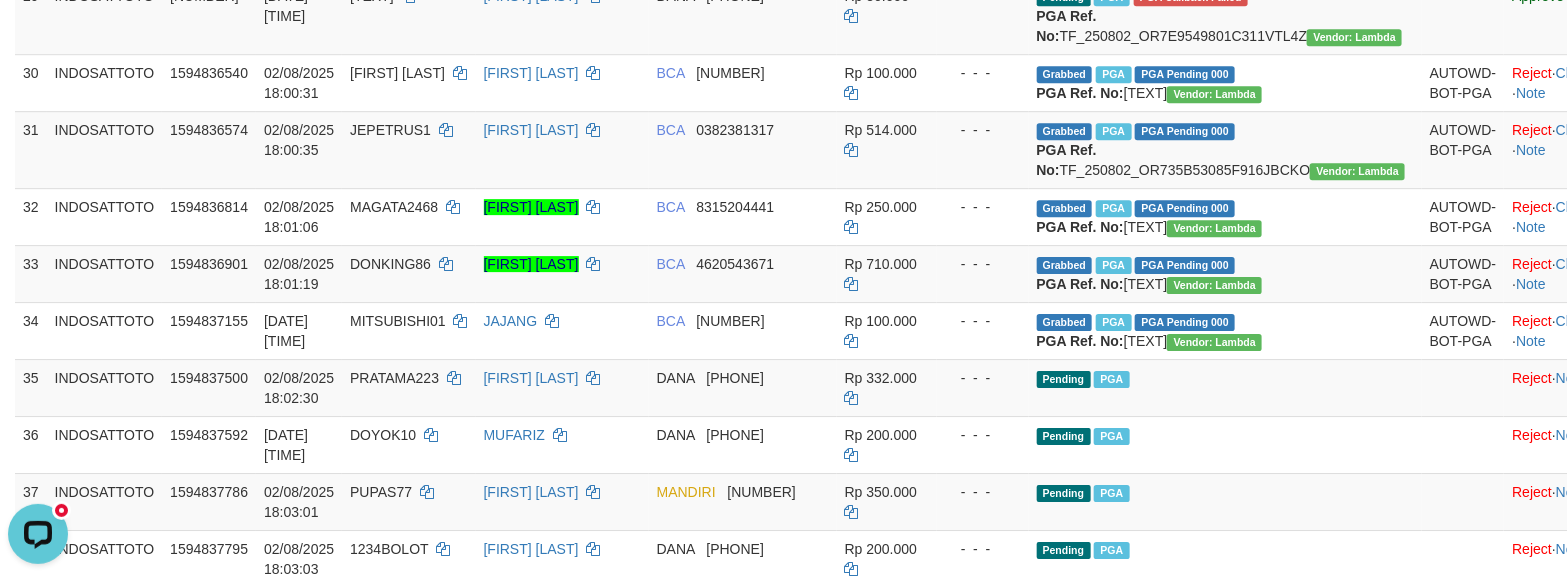 click on "Check Trans" at bounding box center (1595, -220) 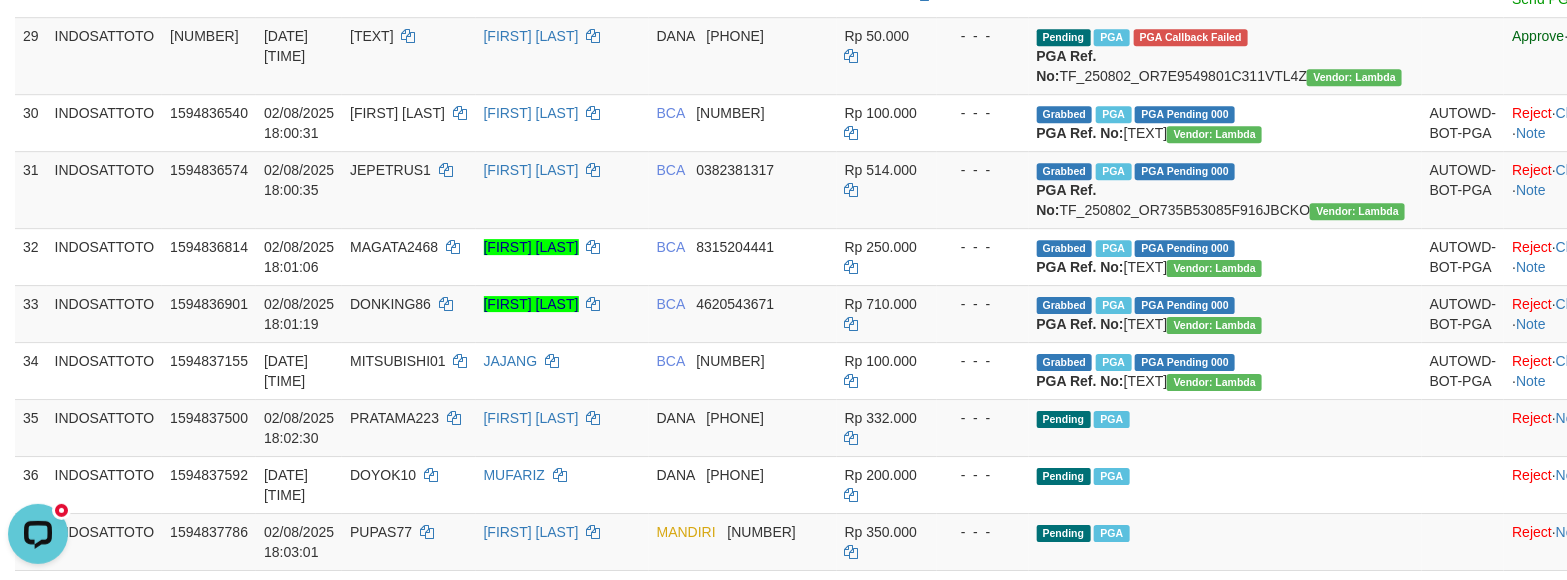 click on "Check Trans" at bounding box center (1595, -103) 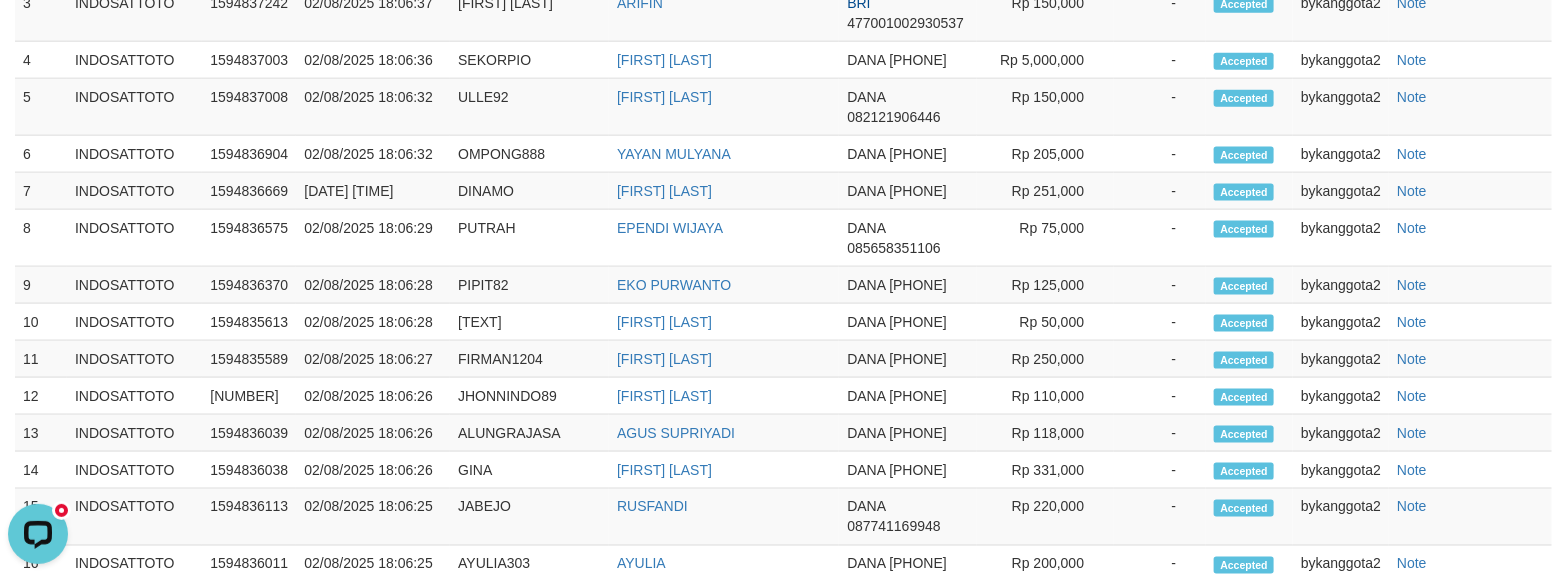 scroll, scrollTop: 4299, scrollLeft: 0, axis: vertical 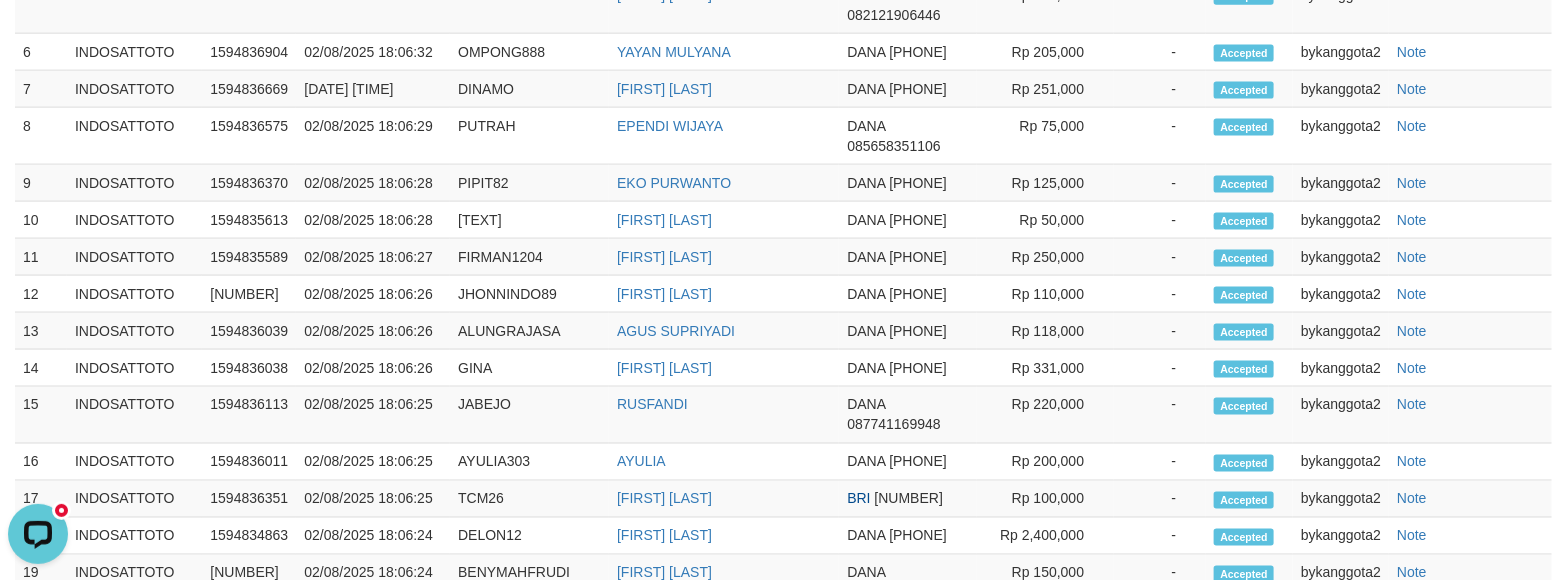 click on "2" at bounding box center [1481, -424] 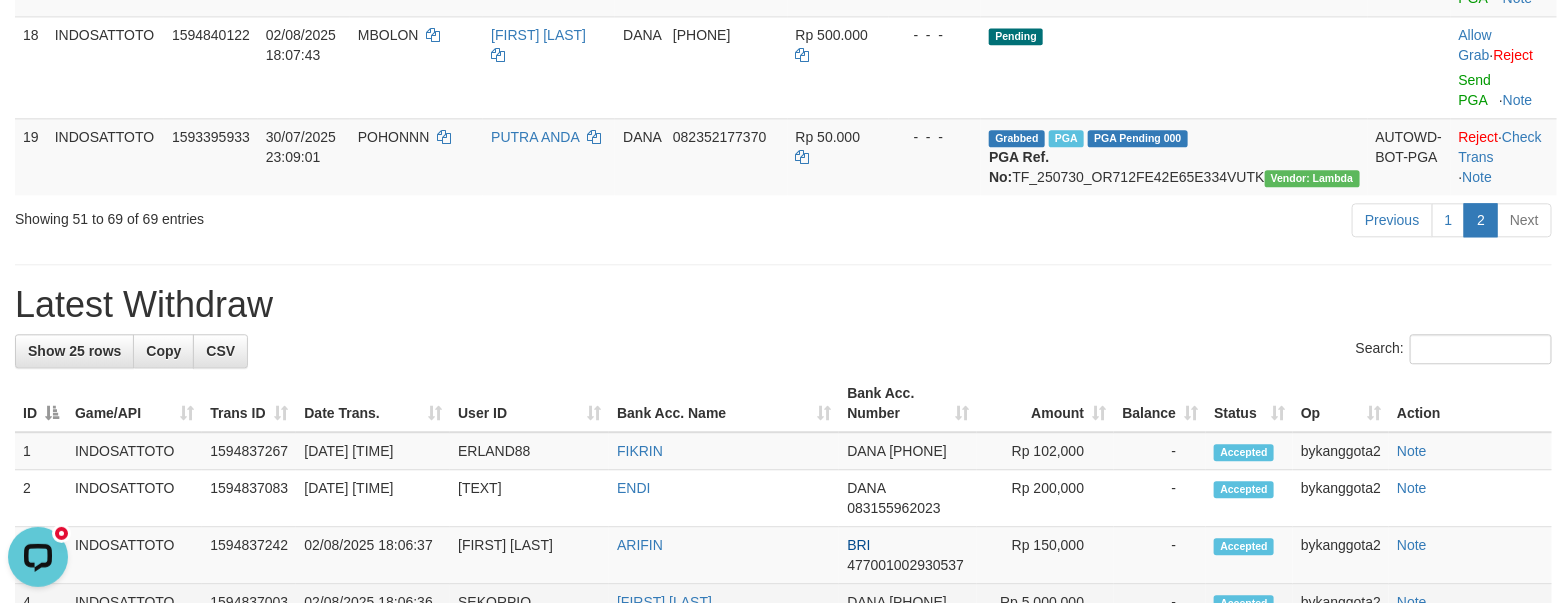 scroll, scrollTop: 1600, scrollLeft: 0, axis: vertical 